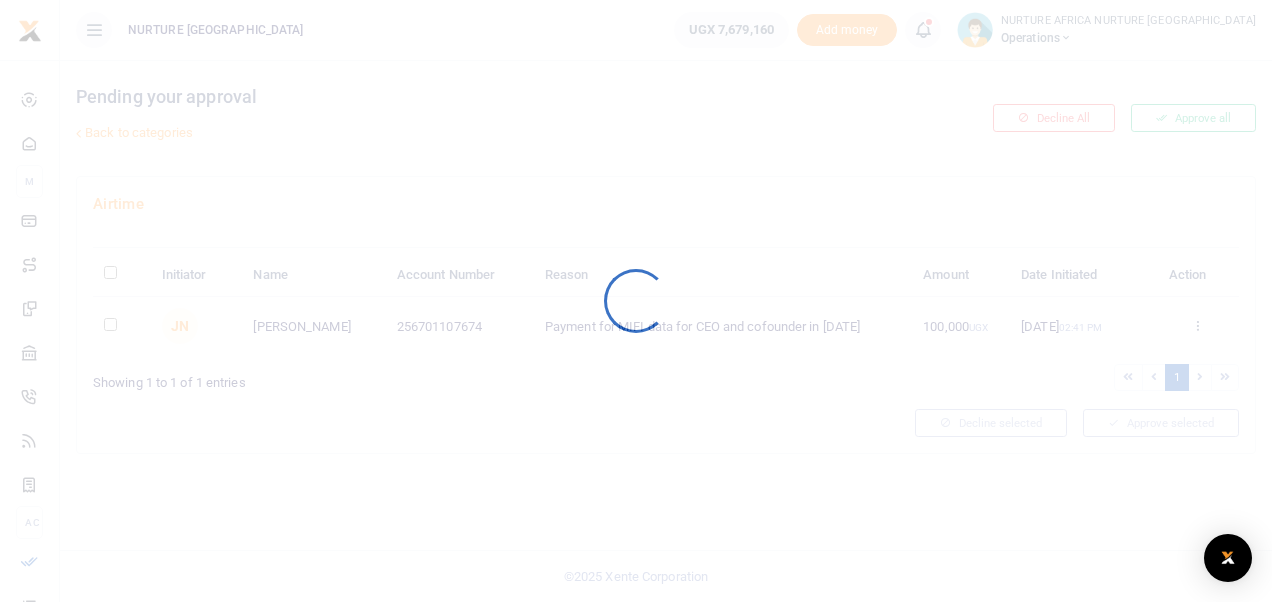 scroll, scrollTop: 0, scrollLeft: 0, axis: both 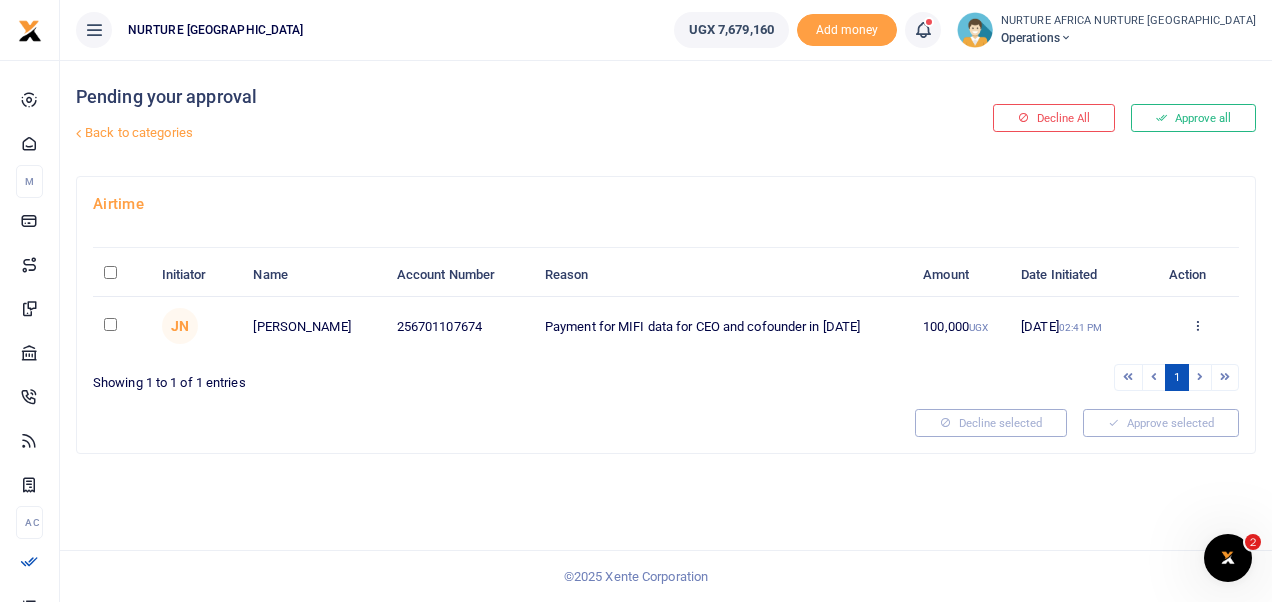 click at bounding box center [923, 30] 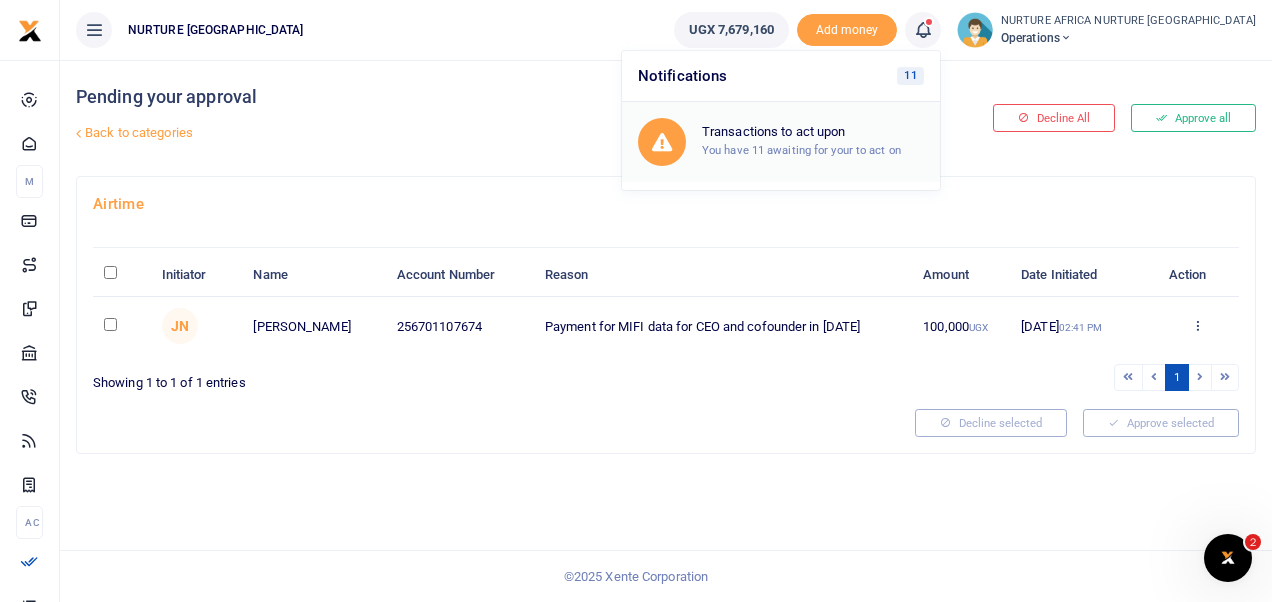 click on "You have 11 awaiting for your to act on" at bounding box center (801, 150) 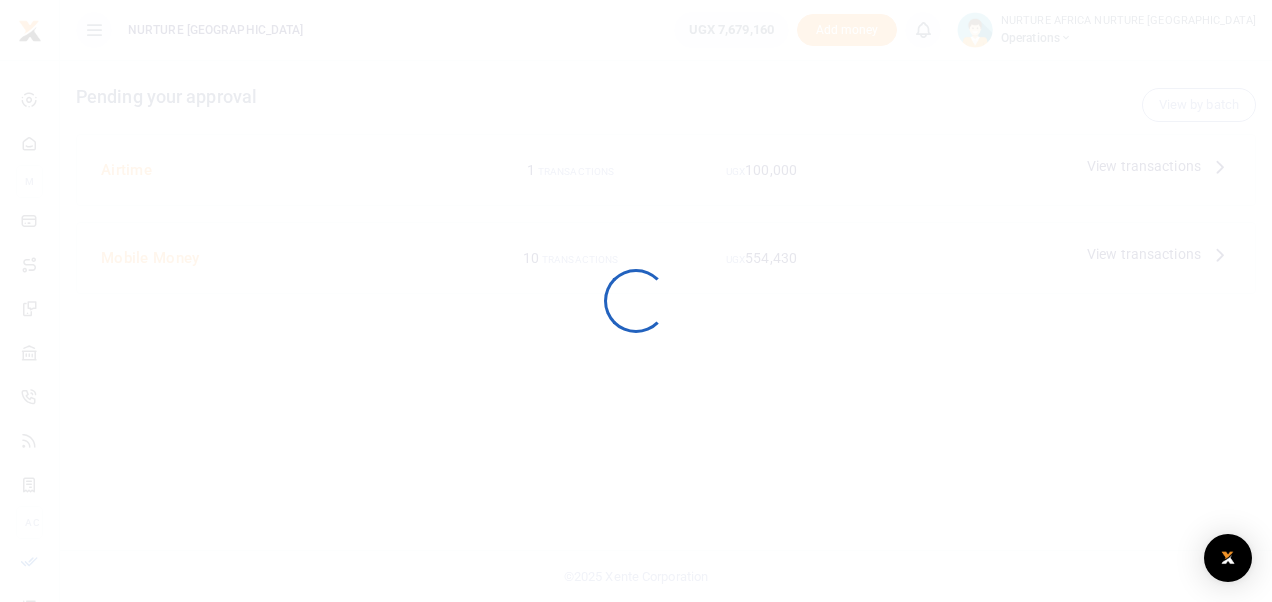 scroll, scrollTop: 0, scrollLeft: 0, axis: both 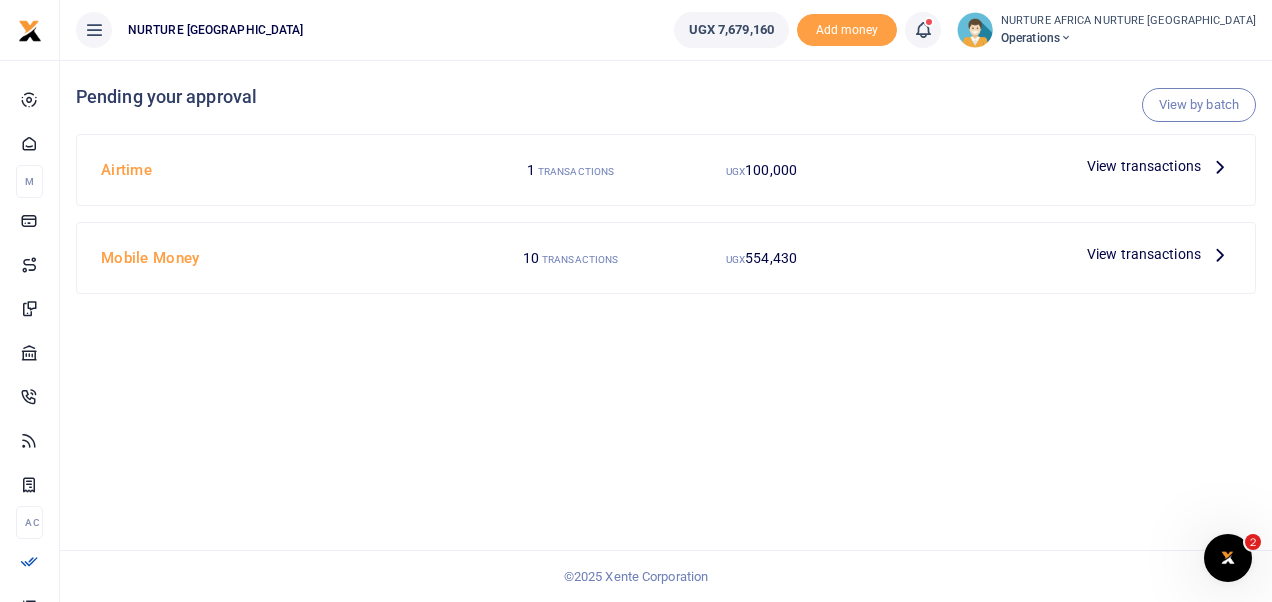 click on "View transactions" at bounding box center [1144, 254] 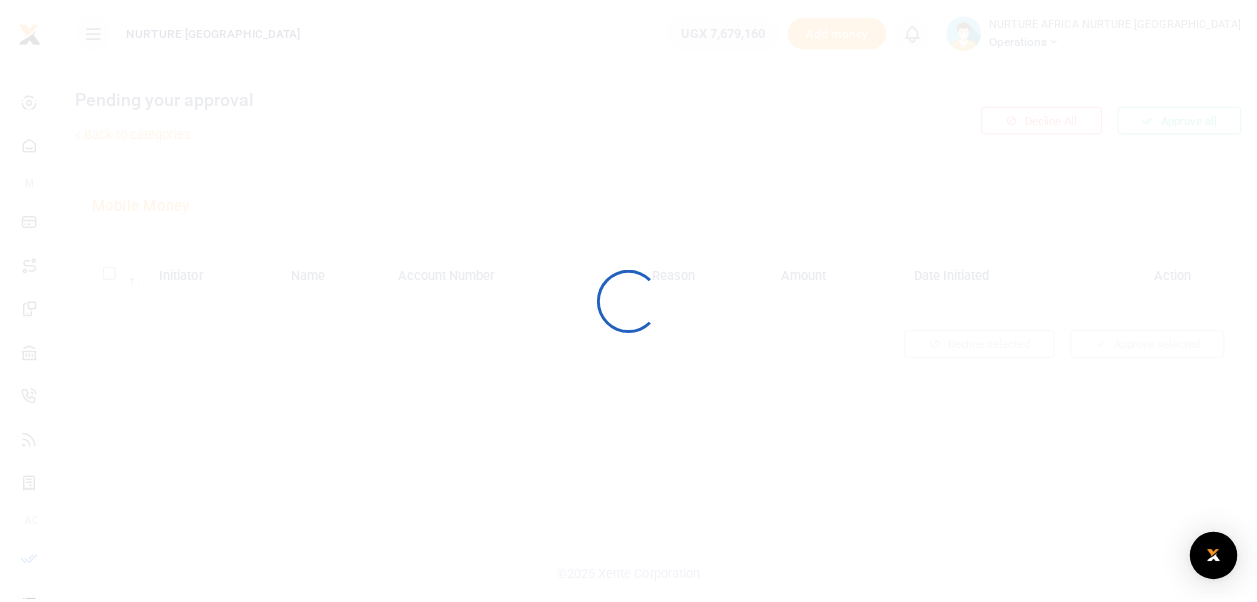 scroll, scrollTop: 0, scrollLeft: 0, axis: both 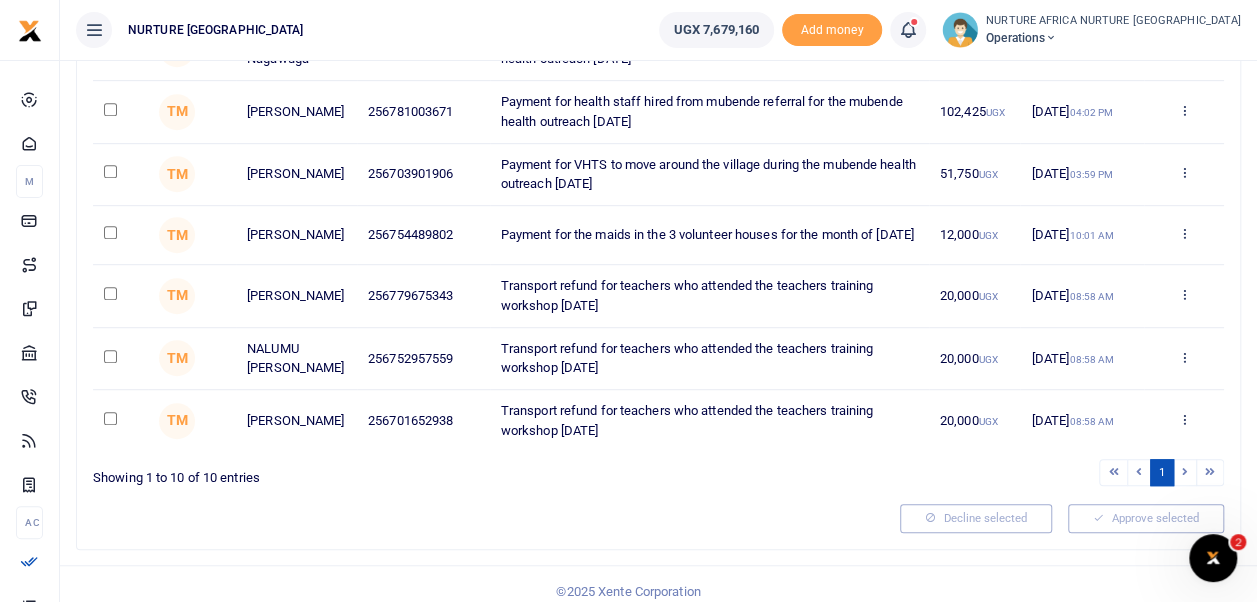 click on "[DATE]  03:59 PM" at bounding box center (1082, 175) 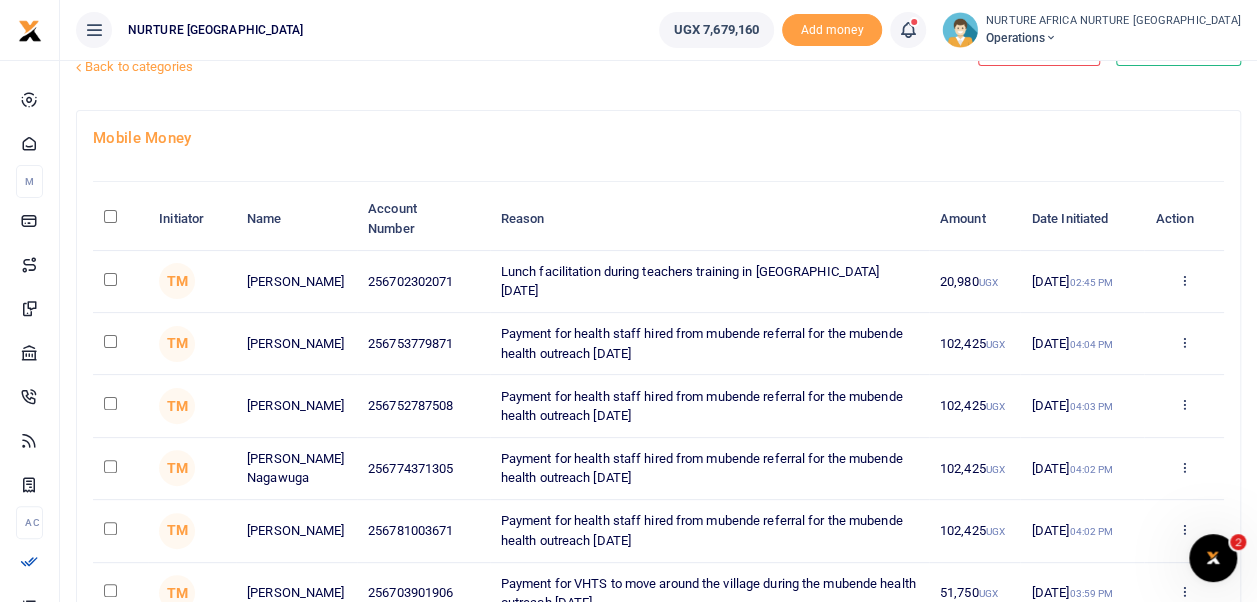 scroll, scrollTop: 0, scrollLeft: 0, axis: both 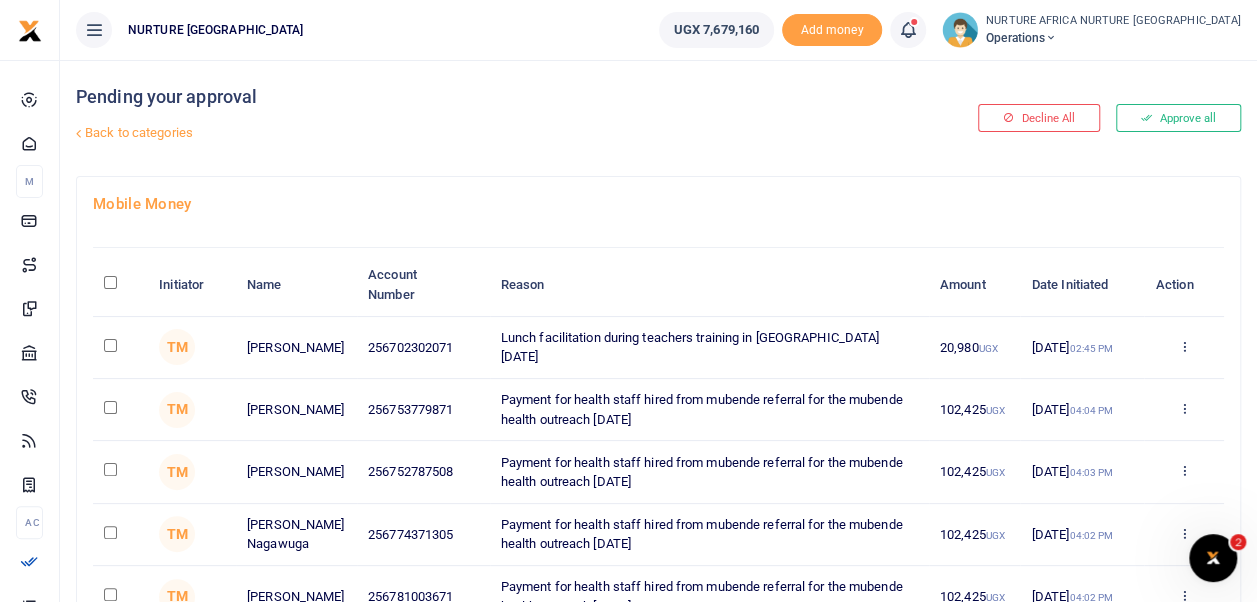 click at bounding box center (908, 30) 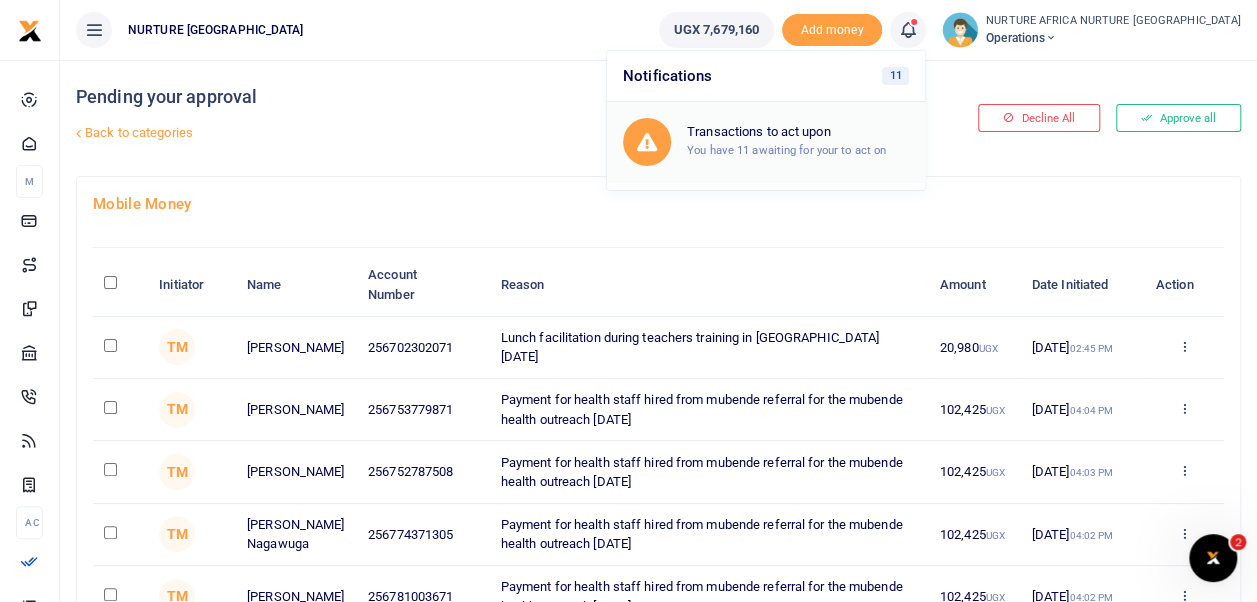click on "You have 11 awaiting for your to act on" at bounding box center [786, 150] 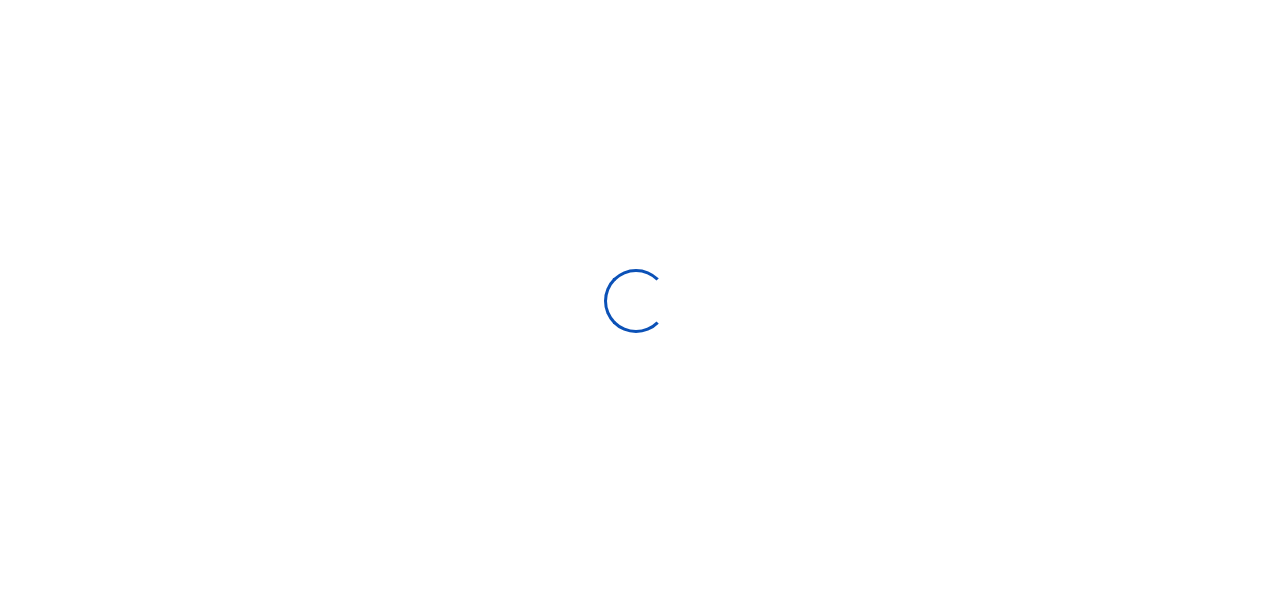 scroll, scrollTop: 0, scrollLeft: 0, axis: both 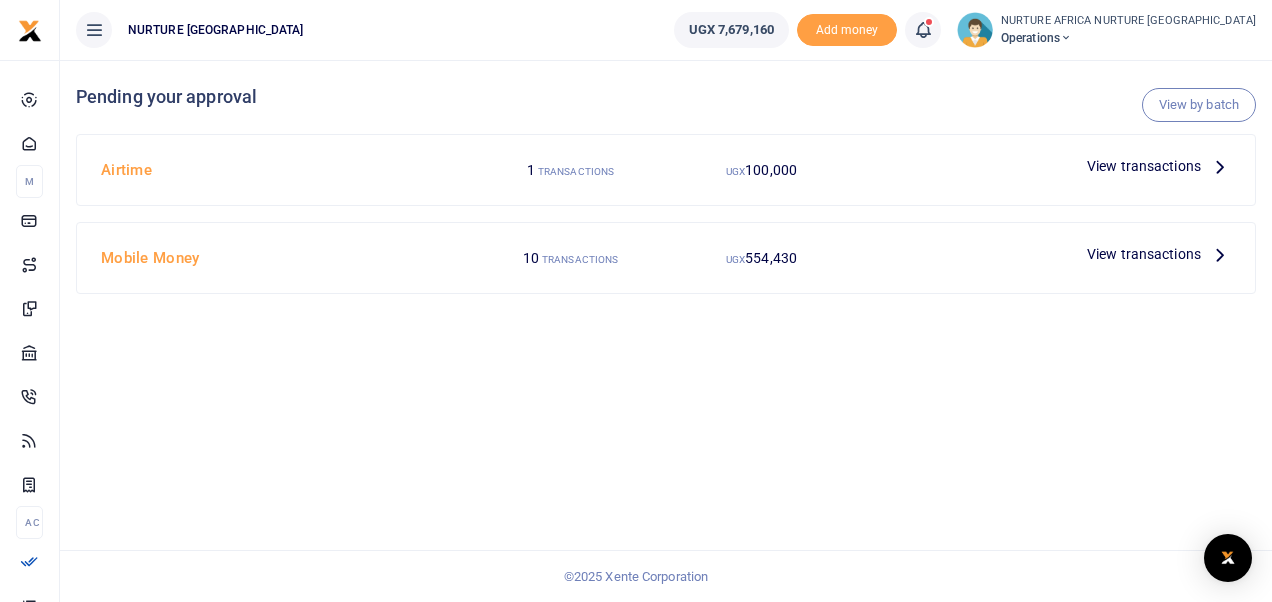 click on "View transactions" at bounding box center (1144, 254) 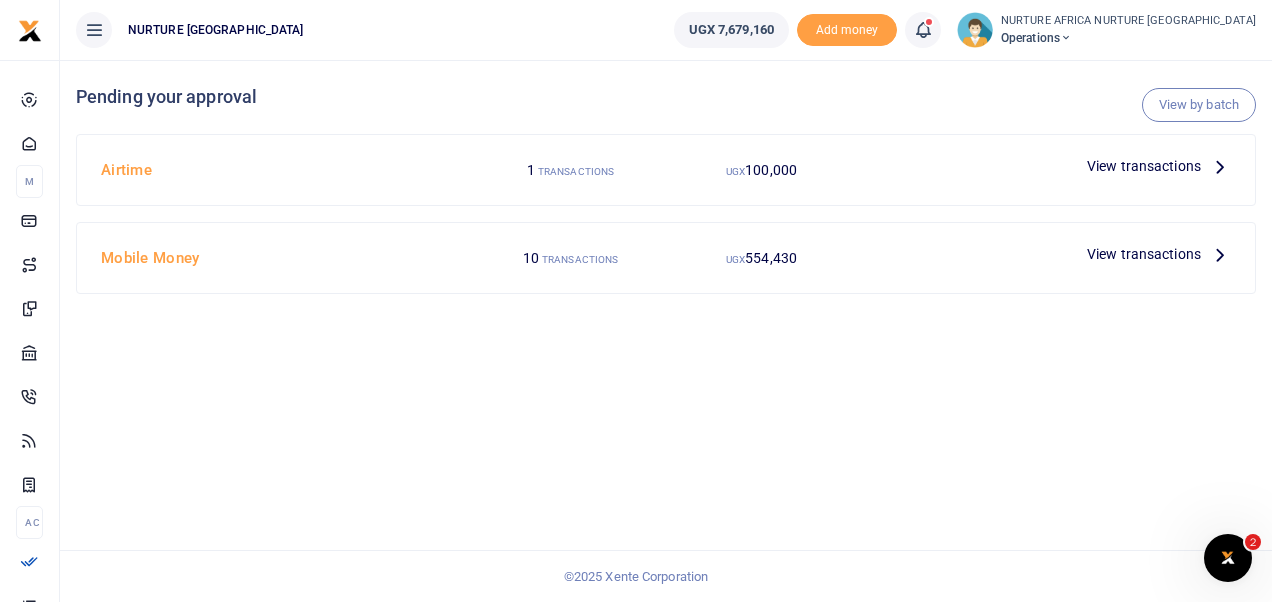 scroll, scrollTop: 0, scrollLeft: 0, axis: both 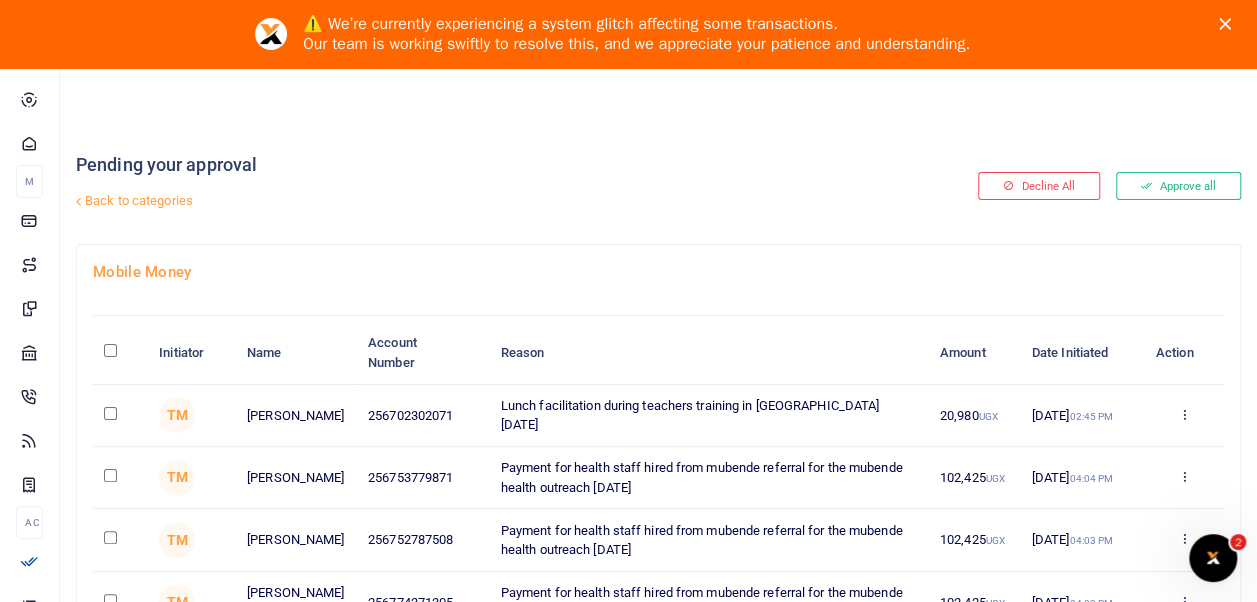 click 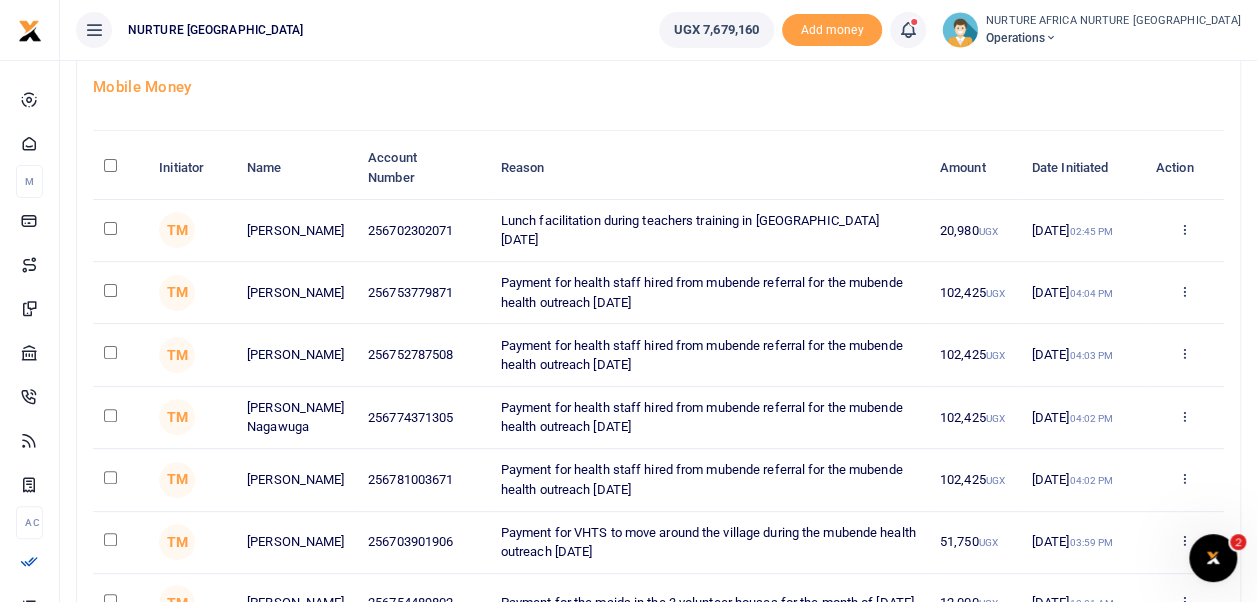 scroll, scrollTop: 116, scrollLeft: 0, axis: vertical 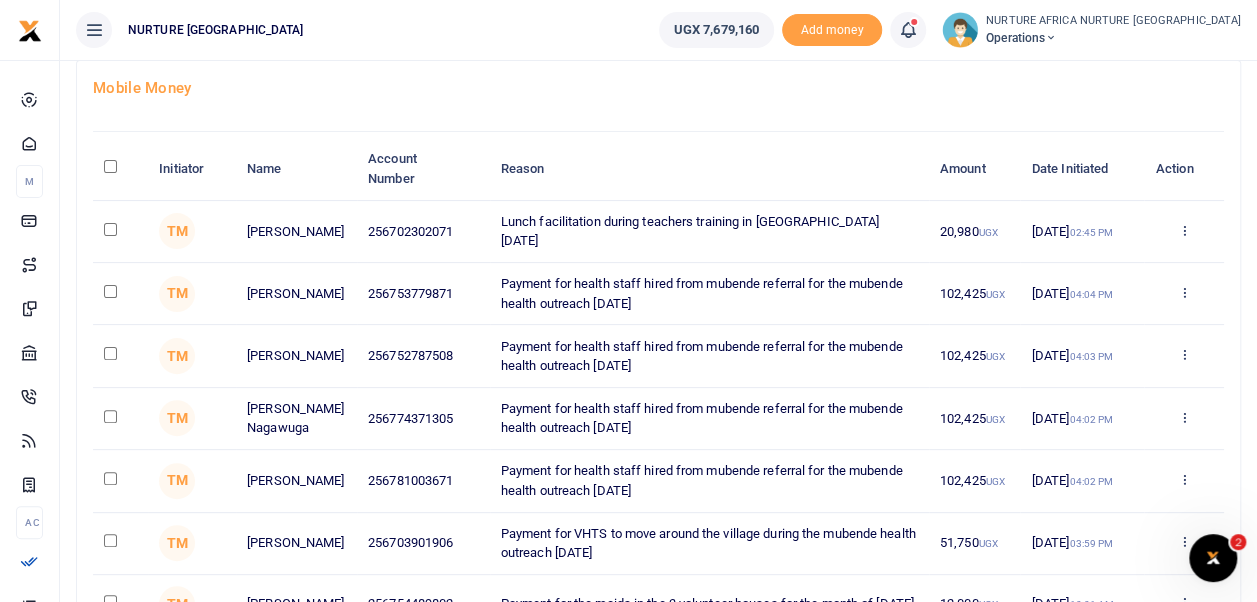 click at bounding box center (908, 30) 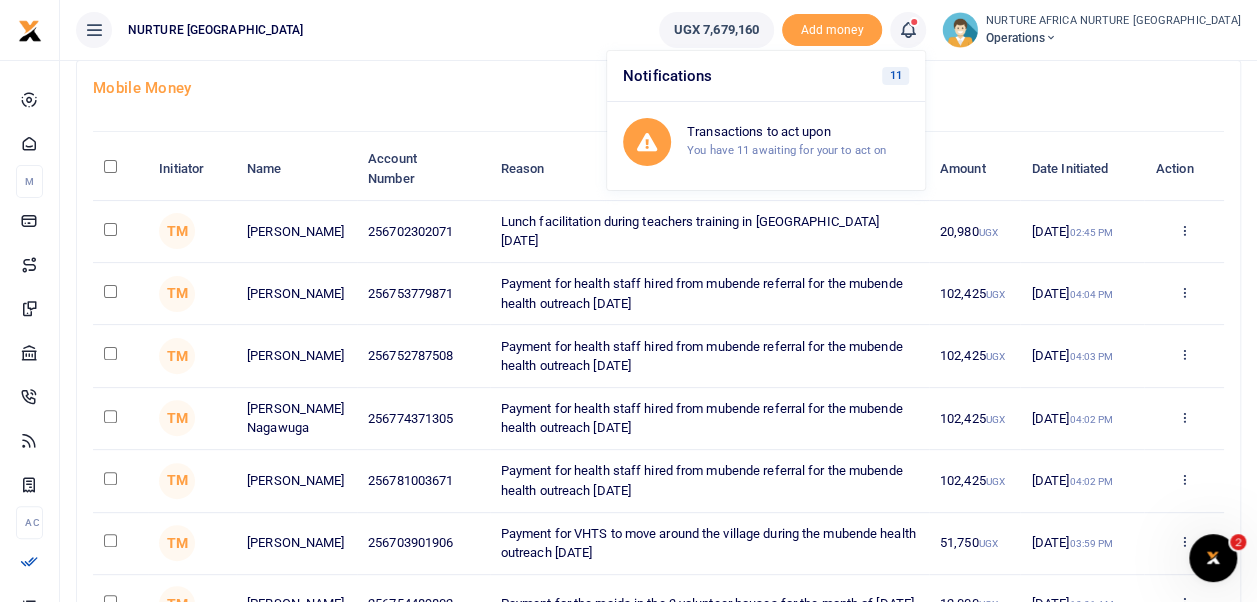 click on "Mobile Money" at bounding box center [658, 88] 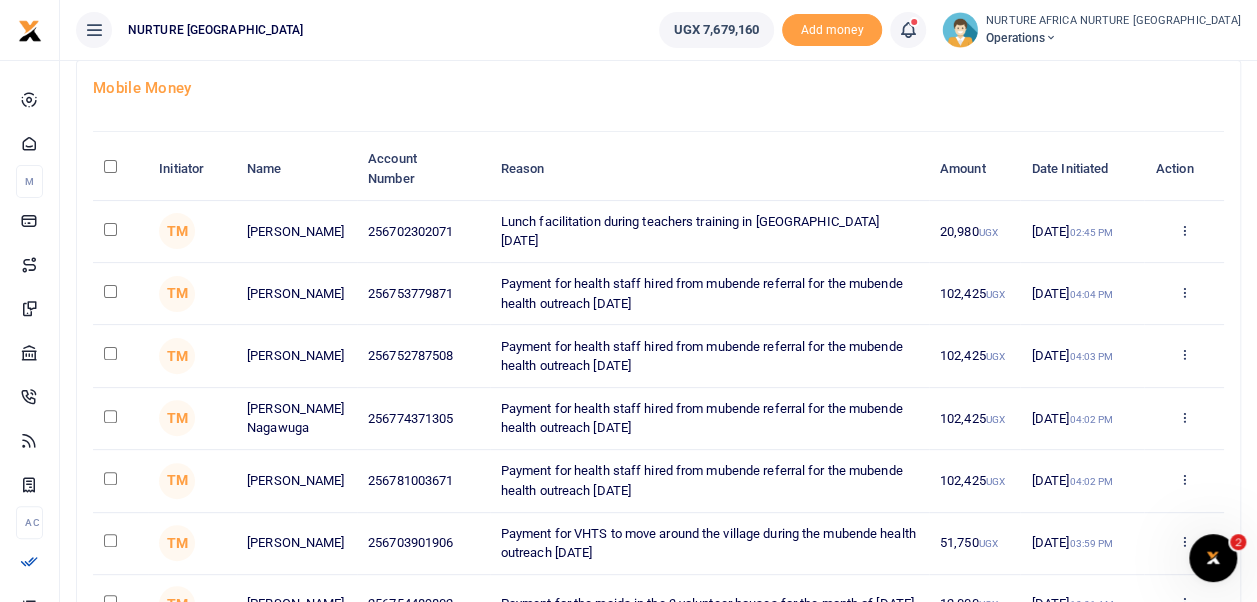 click at bounding box center [1051, 38] 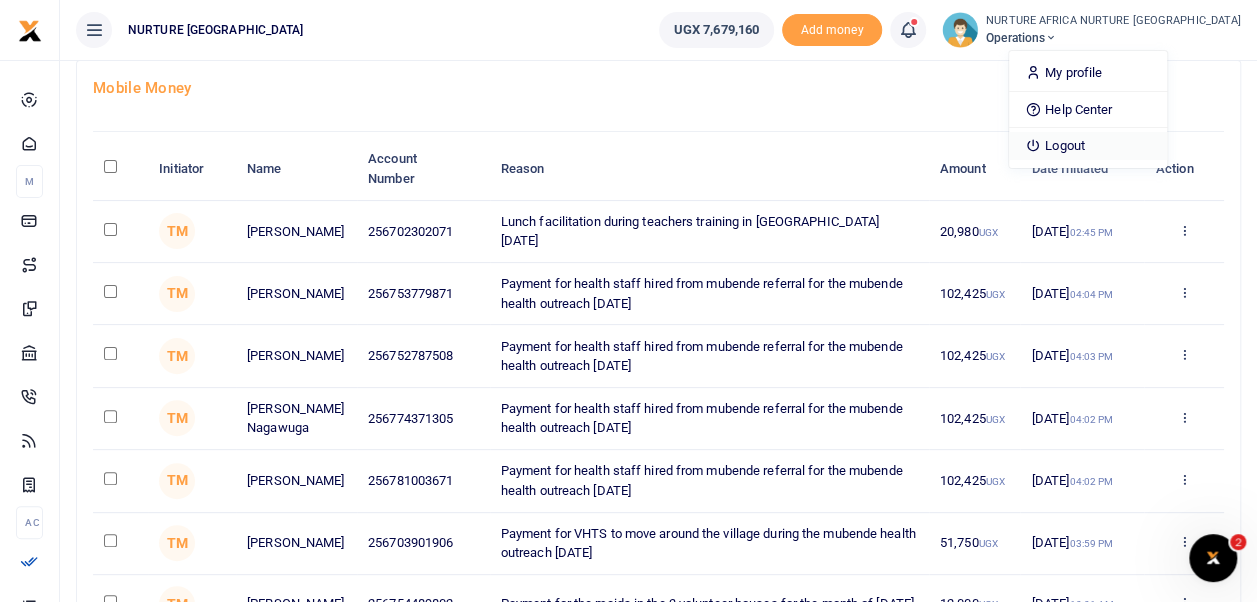 click on "Logout" at bounding box center [1088, 146] 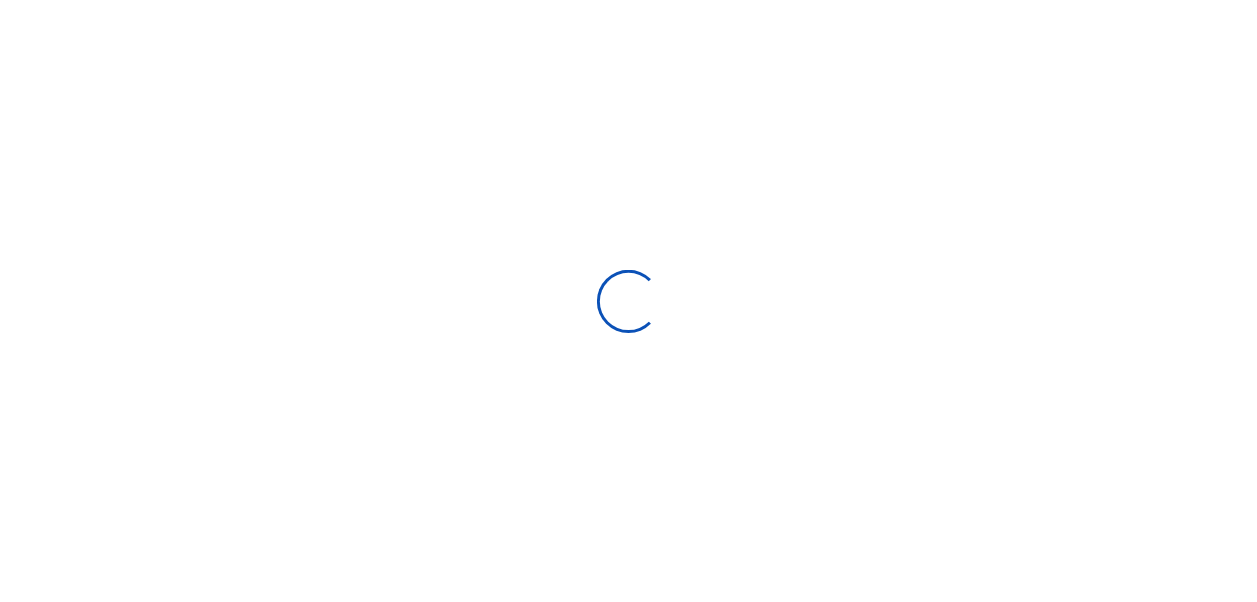 scroll, scrollTop: 0, scrollLeft: 0, axis: both 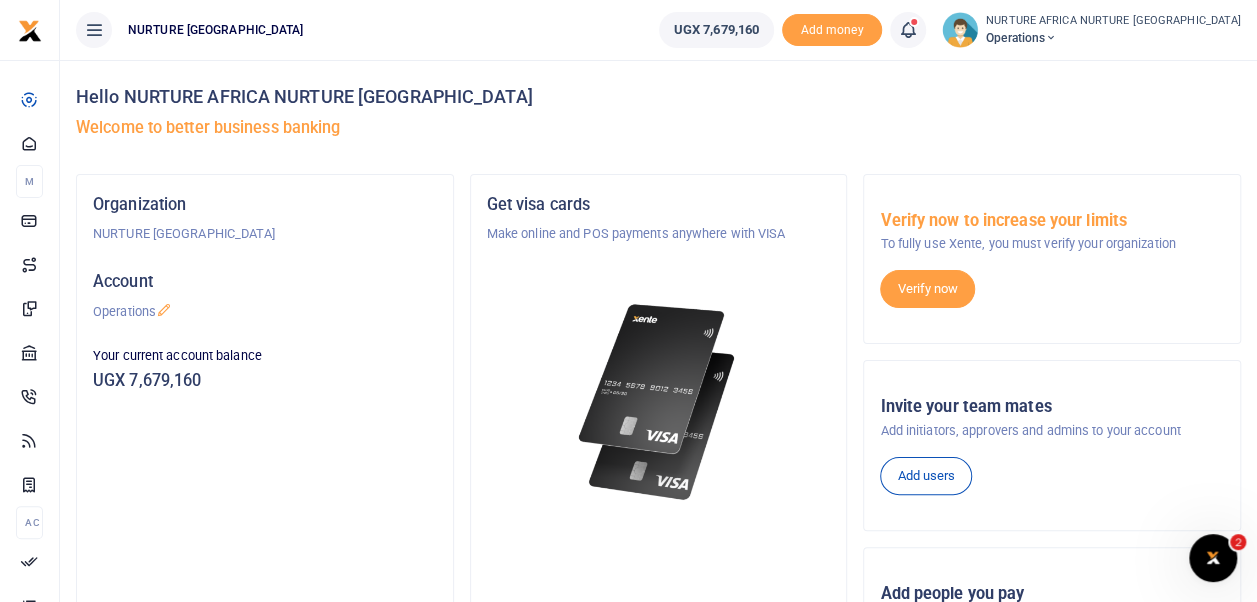 click at bounding box center [908, 30] 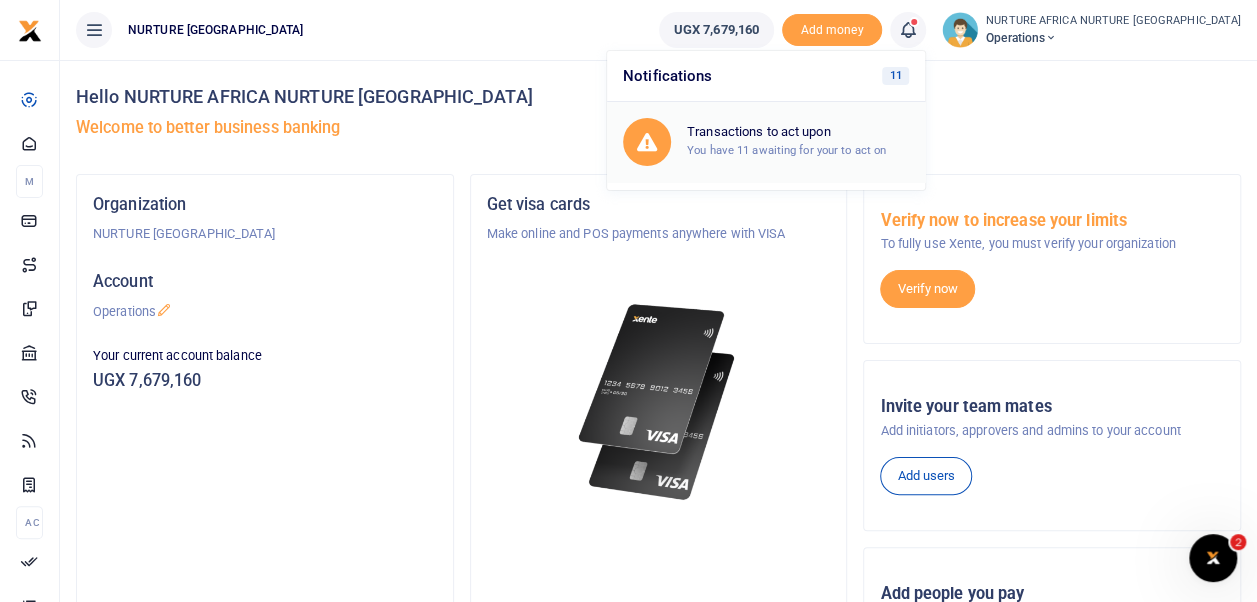 click on "You have 11 awaiting for your to act on" at bounding box center [786, 150] 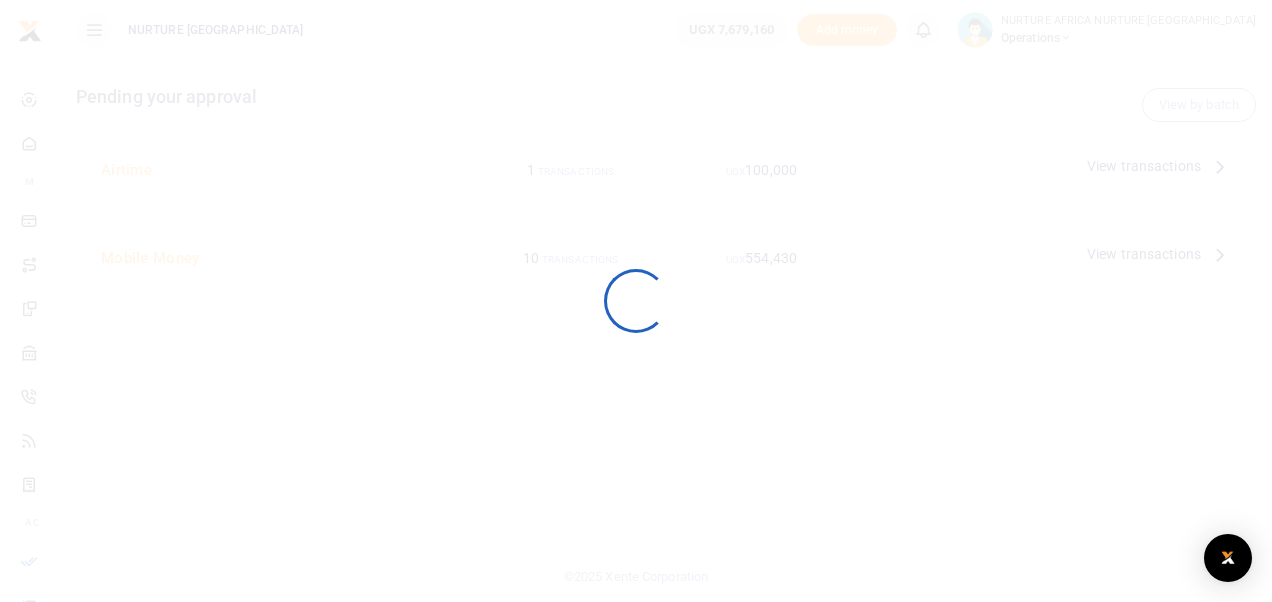 scroll, scrollTop: 0, scrollLeft: 0, axis: both 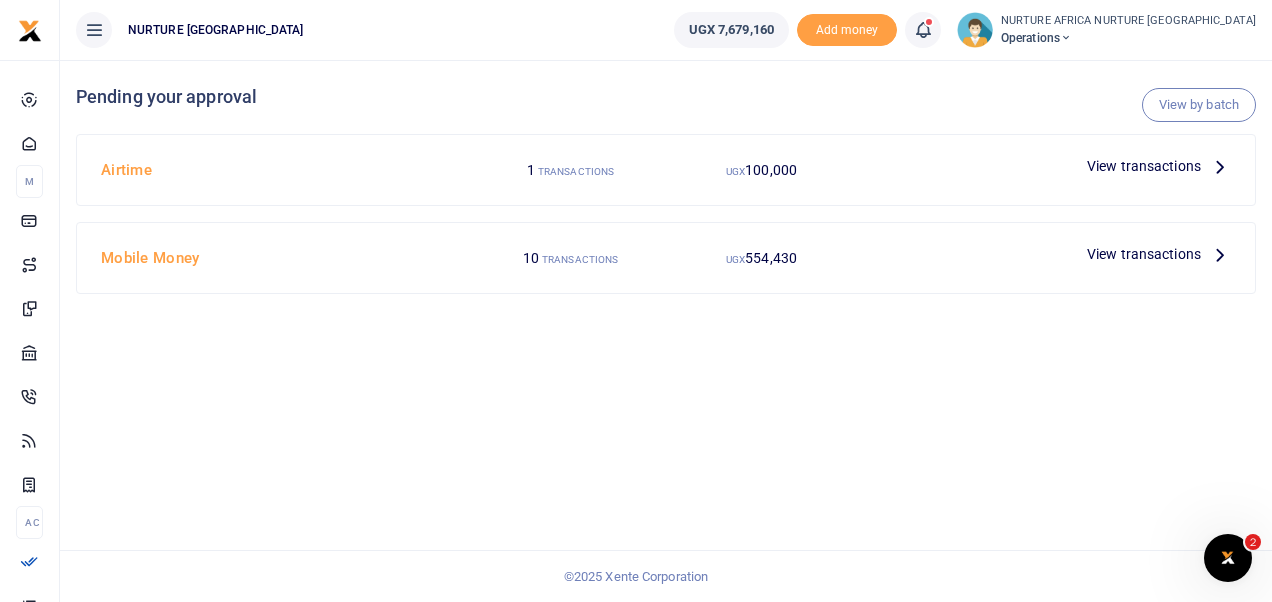 click at bounding box center [933, 30] 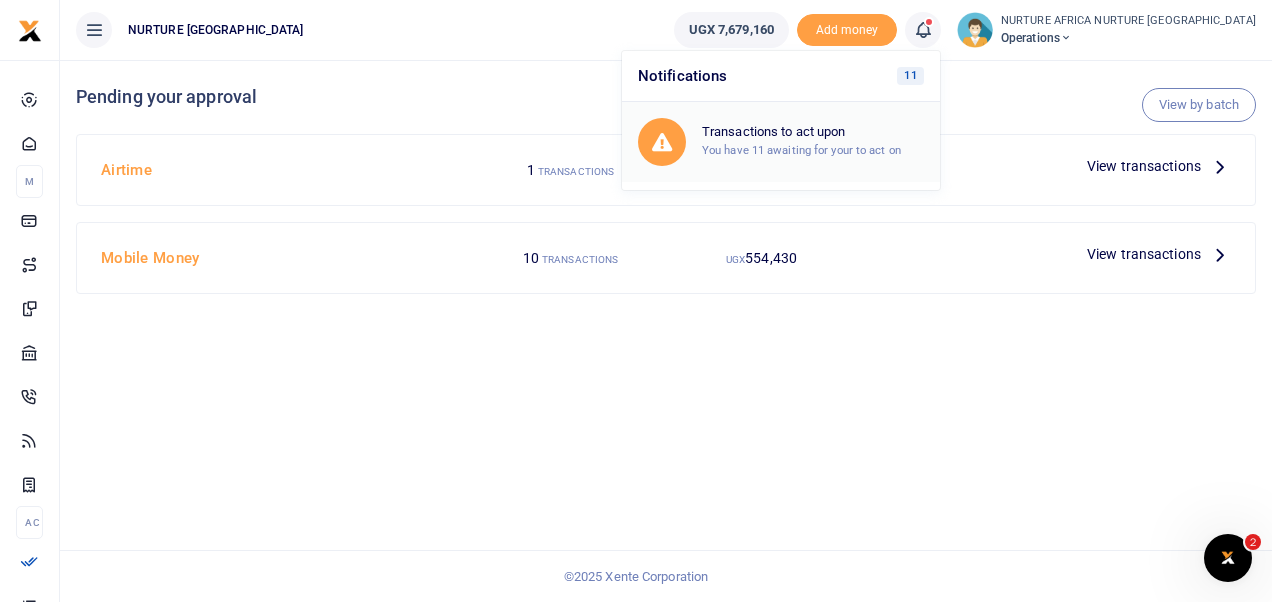 click on "Transactions to act upon
You have 11 awaiting for your to act on" at bounding box center (781, 142) 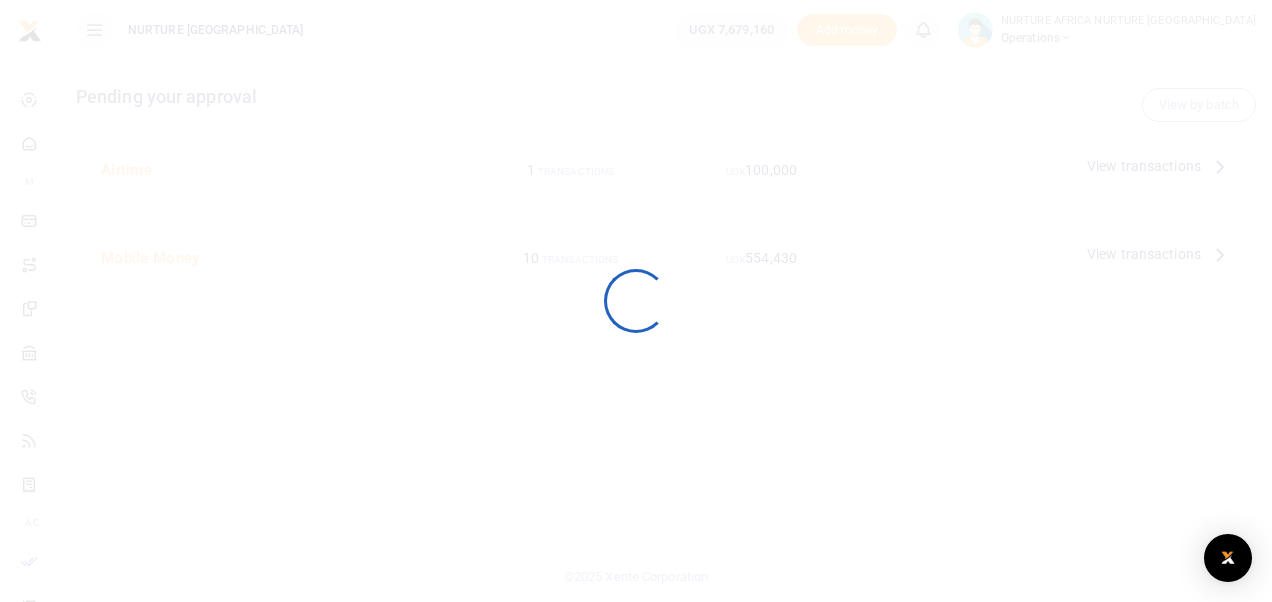 scroll, scrollTop: 0, scrollLeft: 0, axis: both 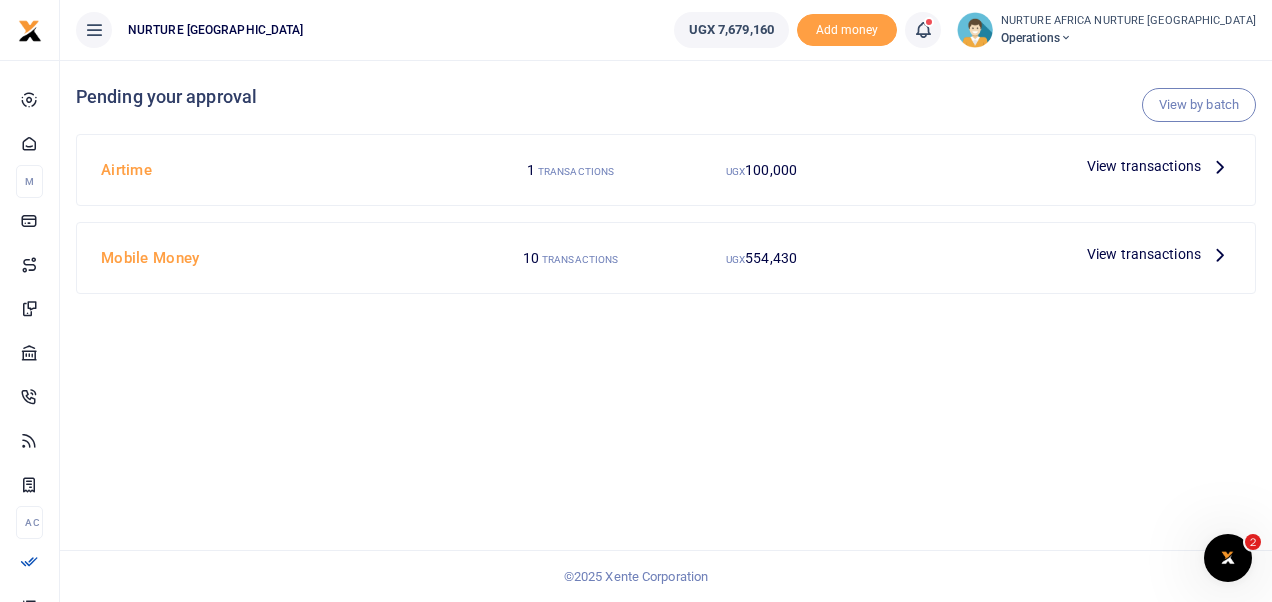 click at bounding box center [933, 30] 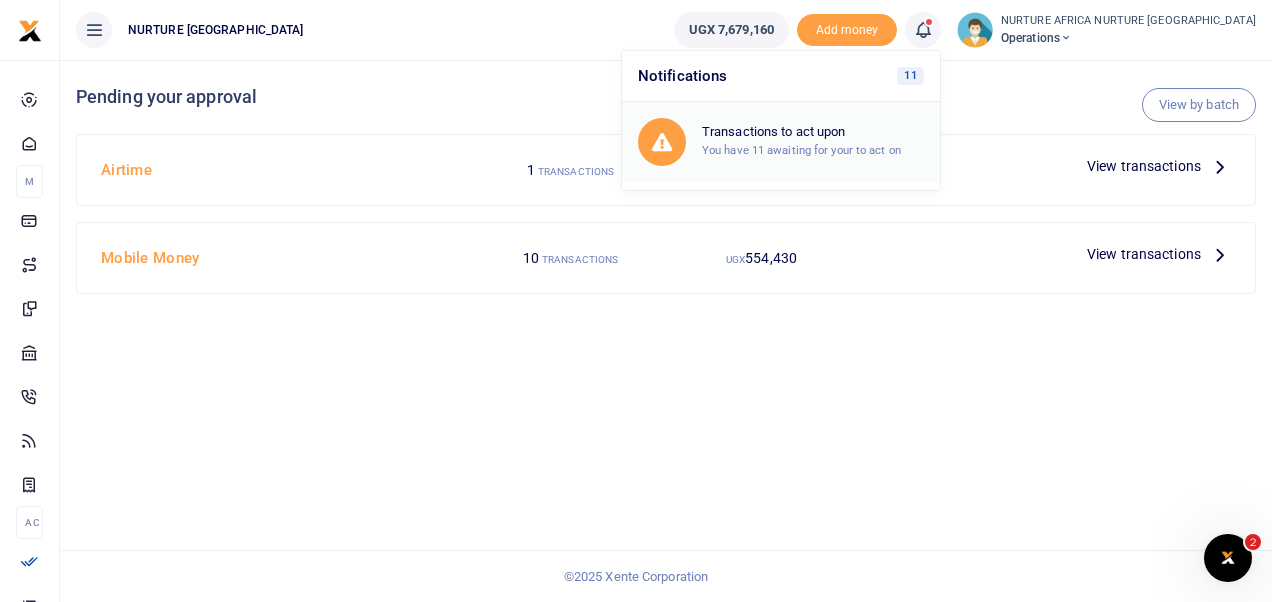 click on "Transactions to act upon" at bounding box center [813, 132] 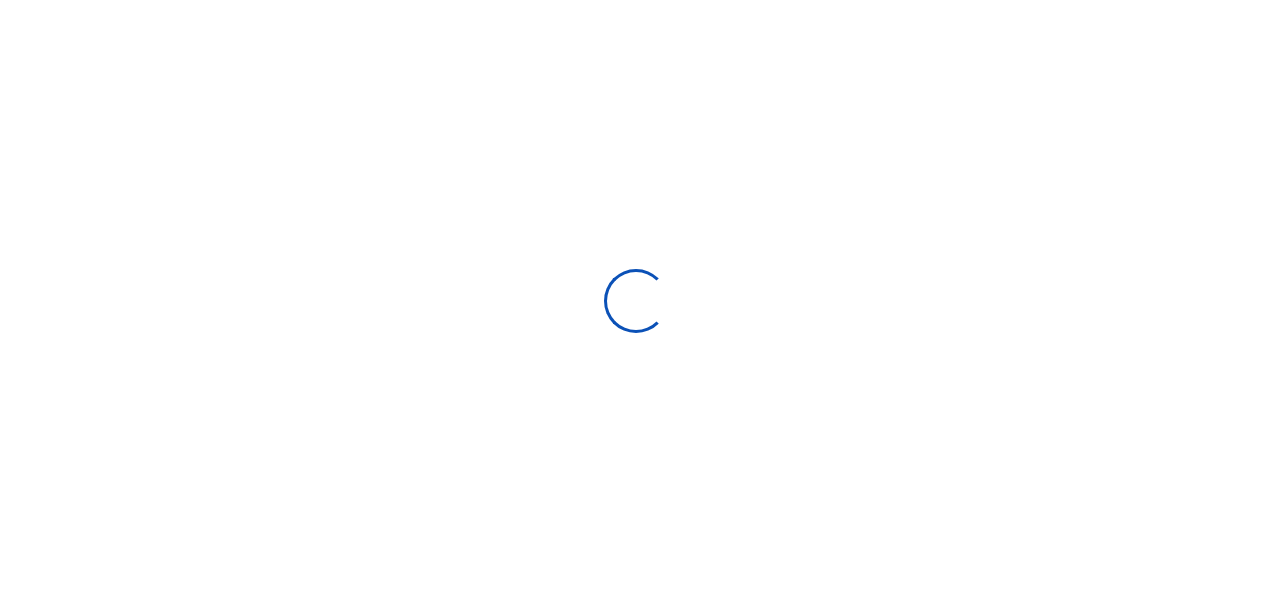 scroll, scrollTop: 0, scrollLeft: 0, axis: both 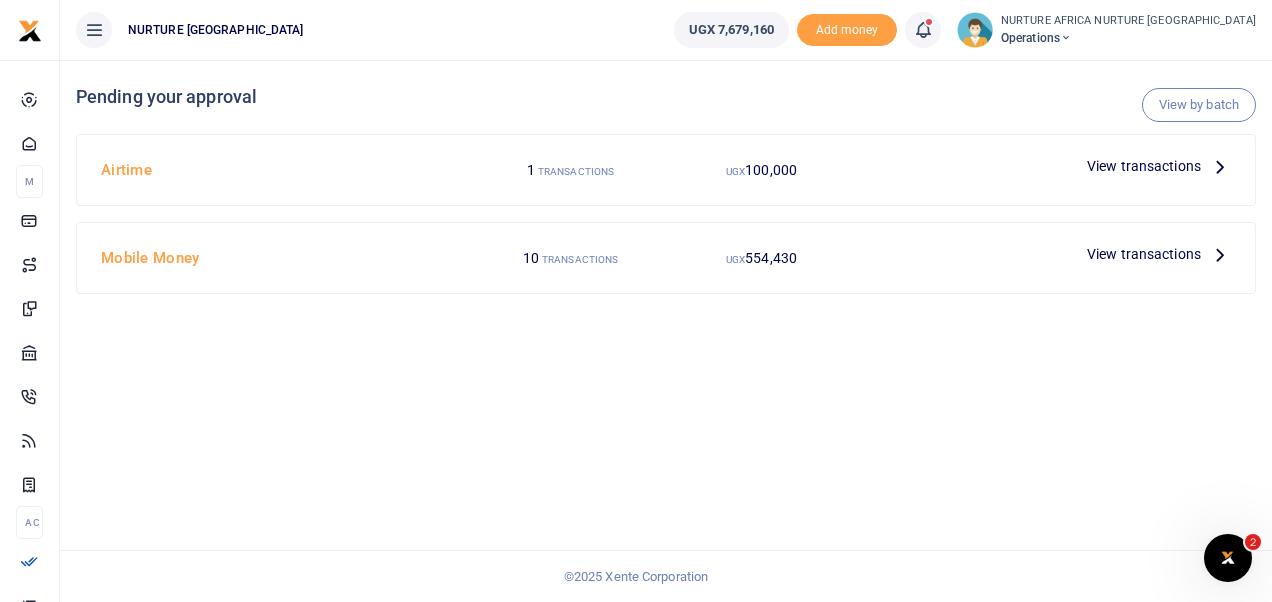 click on "View by batch
Pending your approval
Airtime
1   TRANSACTIONS
UGX 100,000
View transactions
10" at bounding box center [666, 331] 